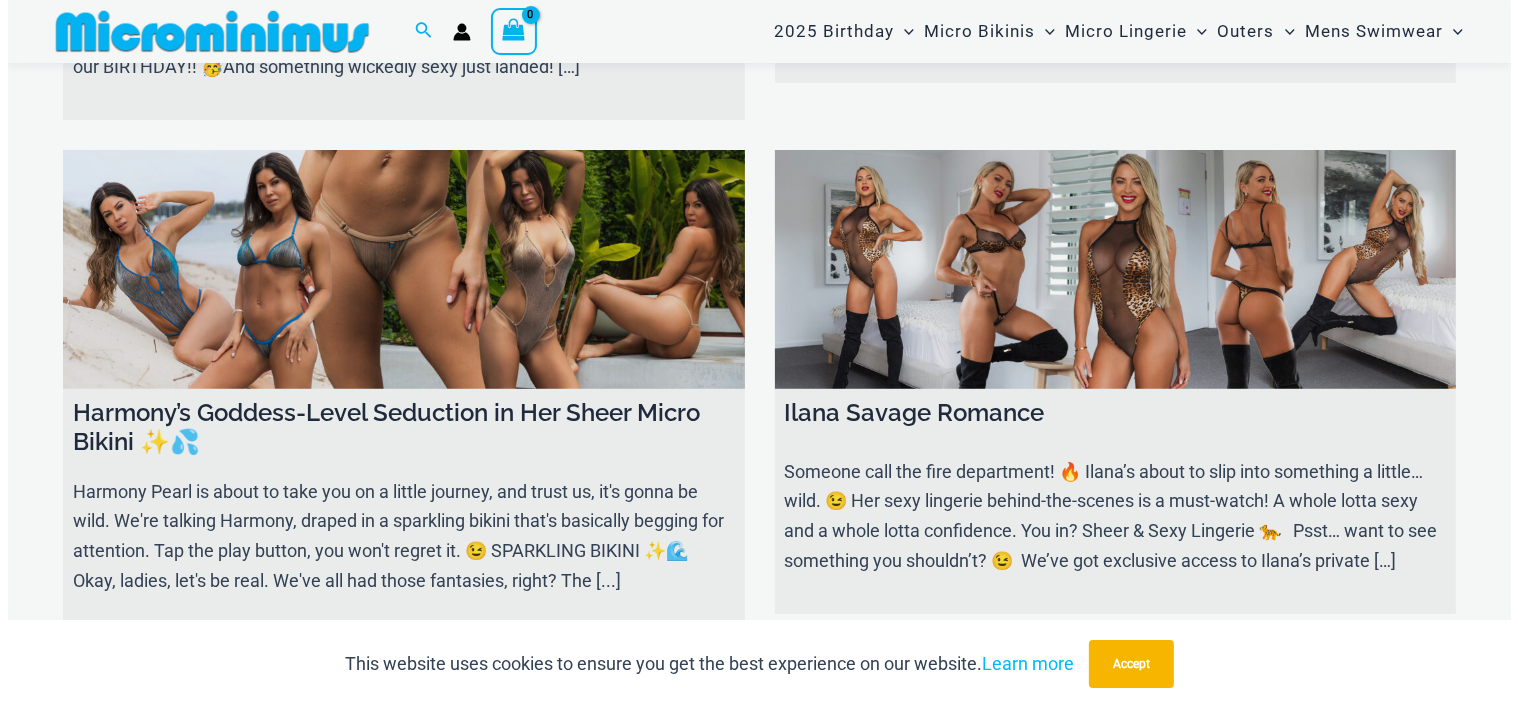 scroll, scrollTop: 555, scrollLeft: 0, axis: vertical 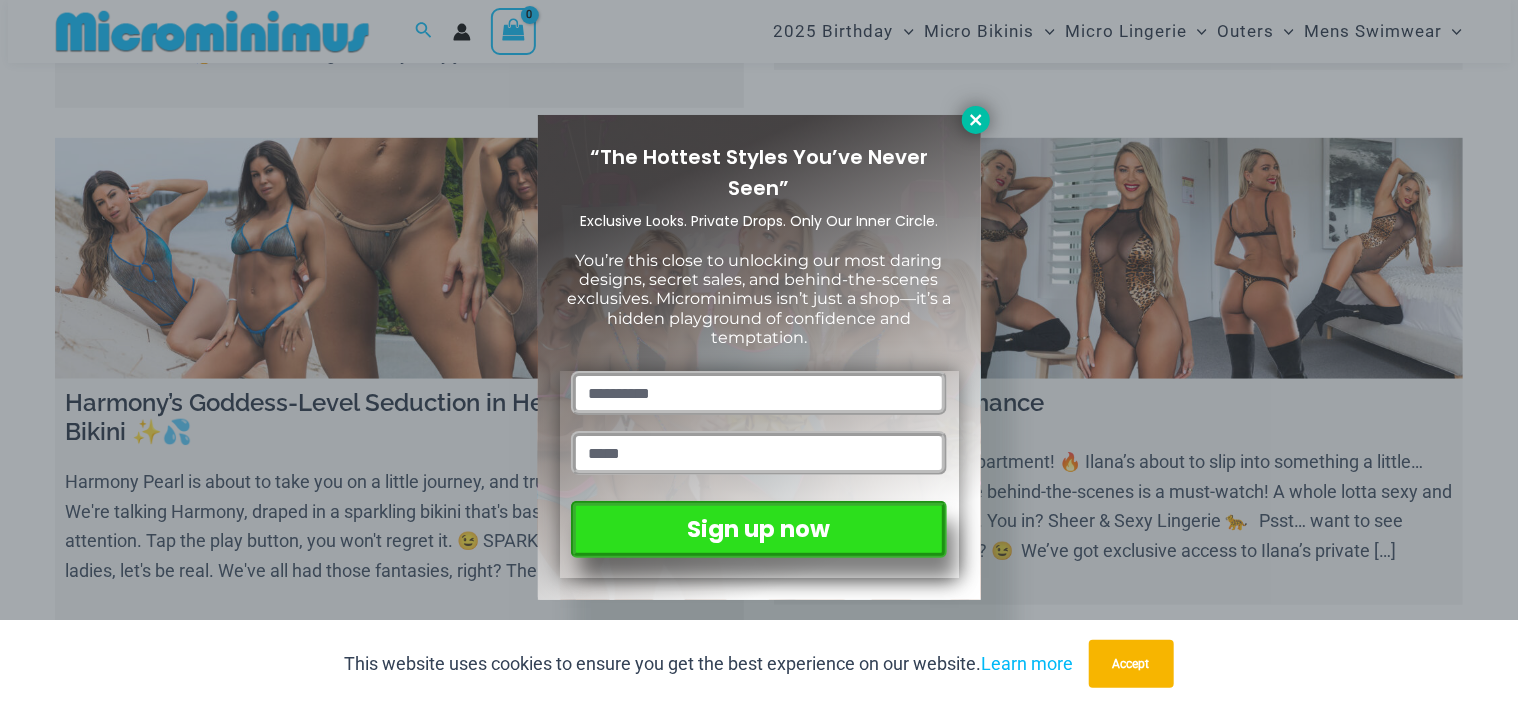 click 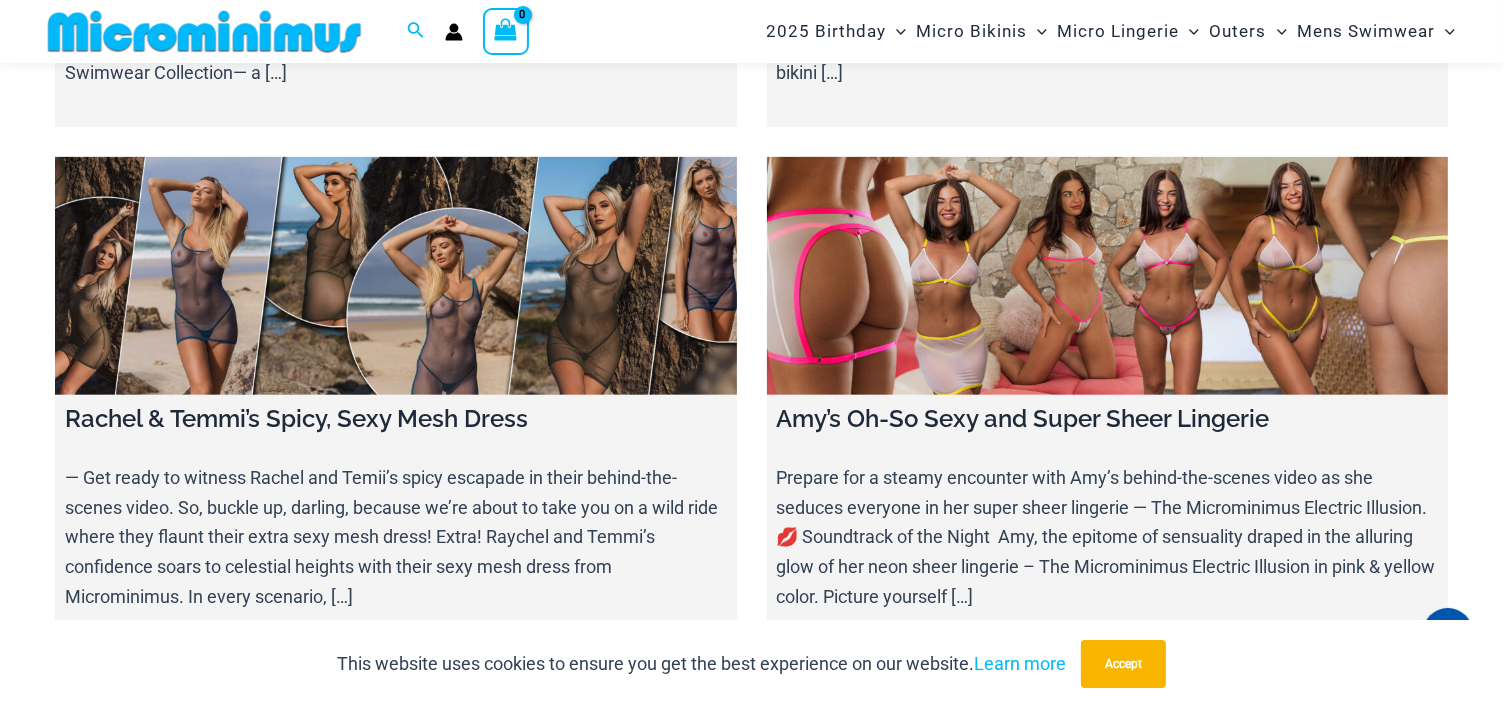 scroll, scrollTop: 8457, scrollLeft: 0, axis: vertical 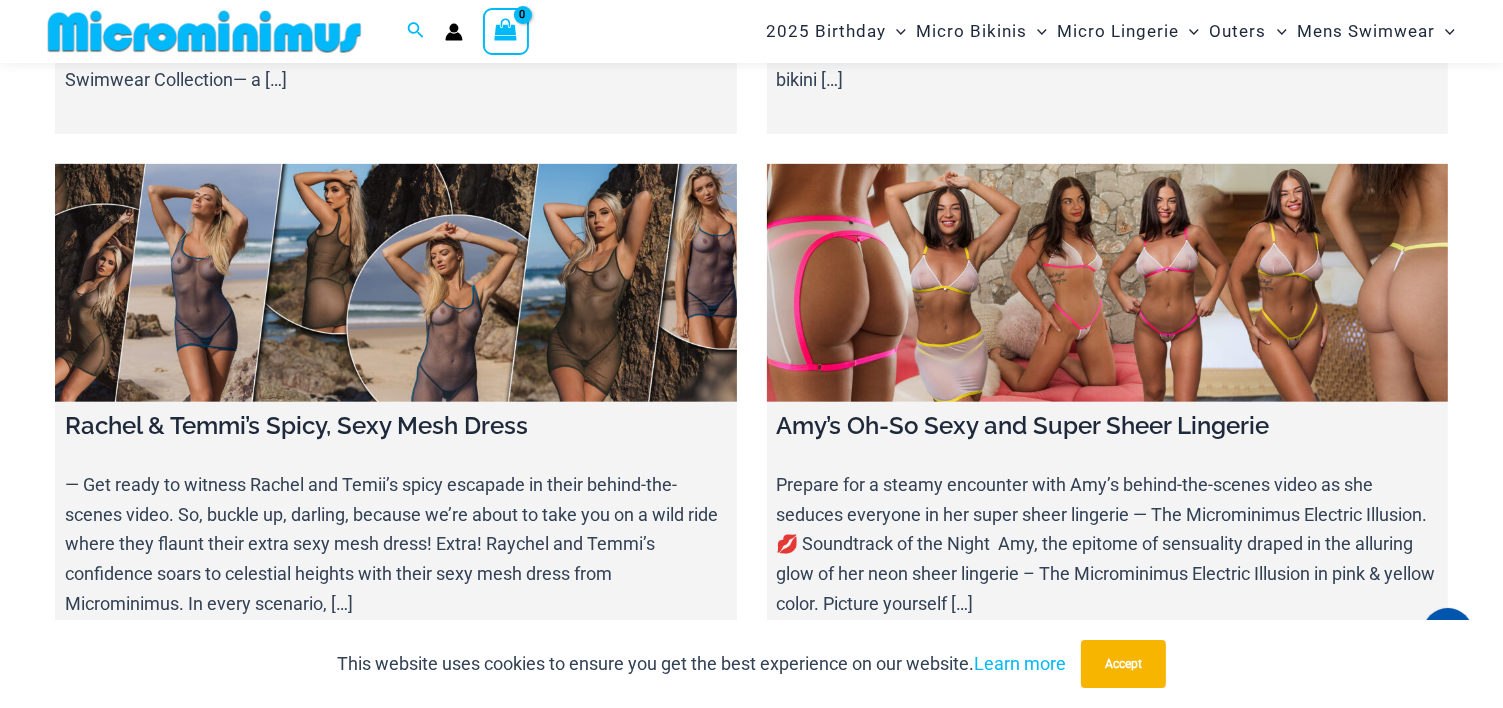 click at bounding box center [396, 283] 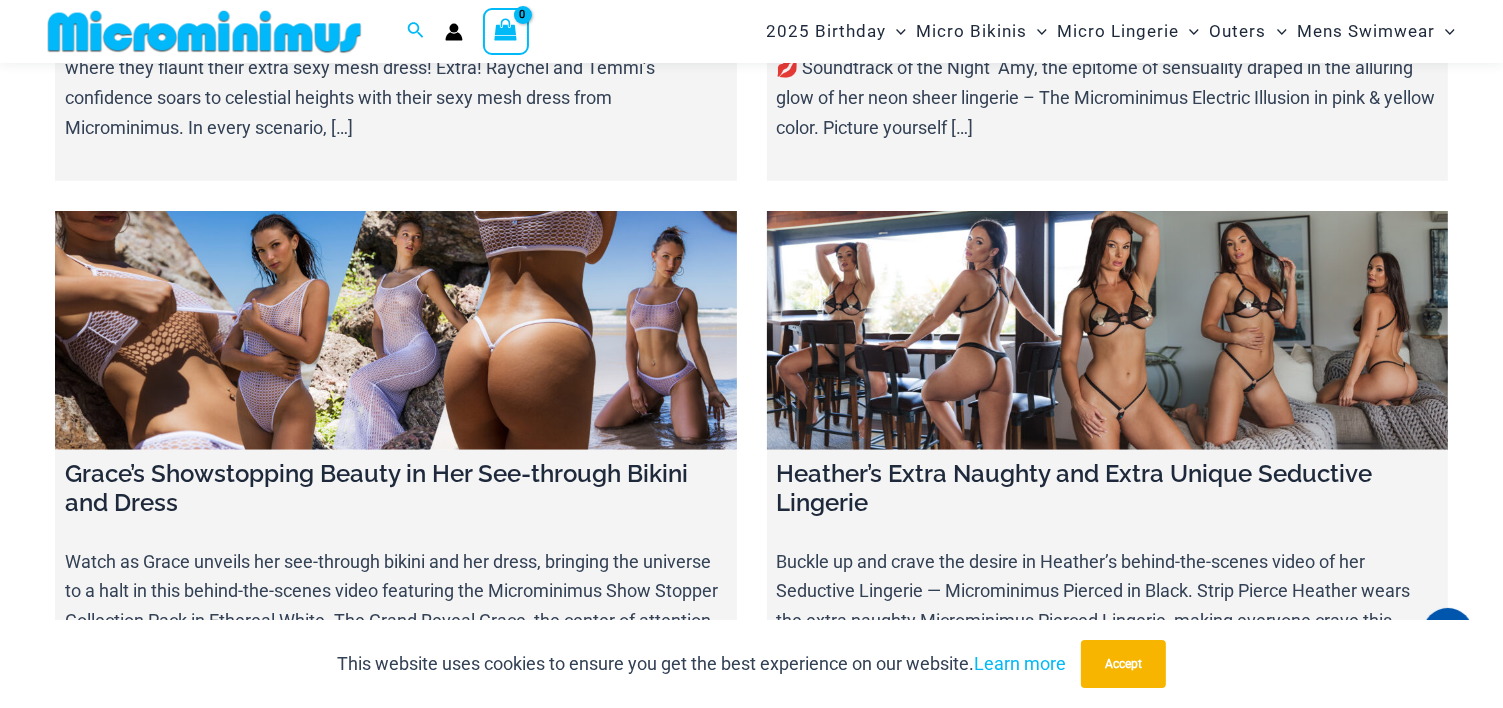 scroll, scrollTop: 8940, scrollLeft: 0, axis: vertical 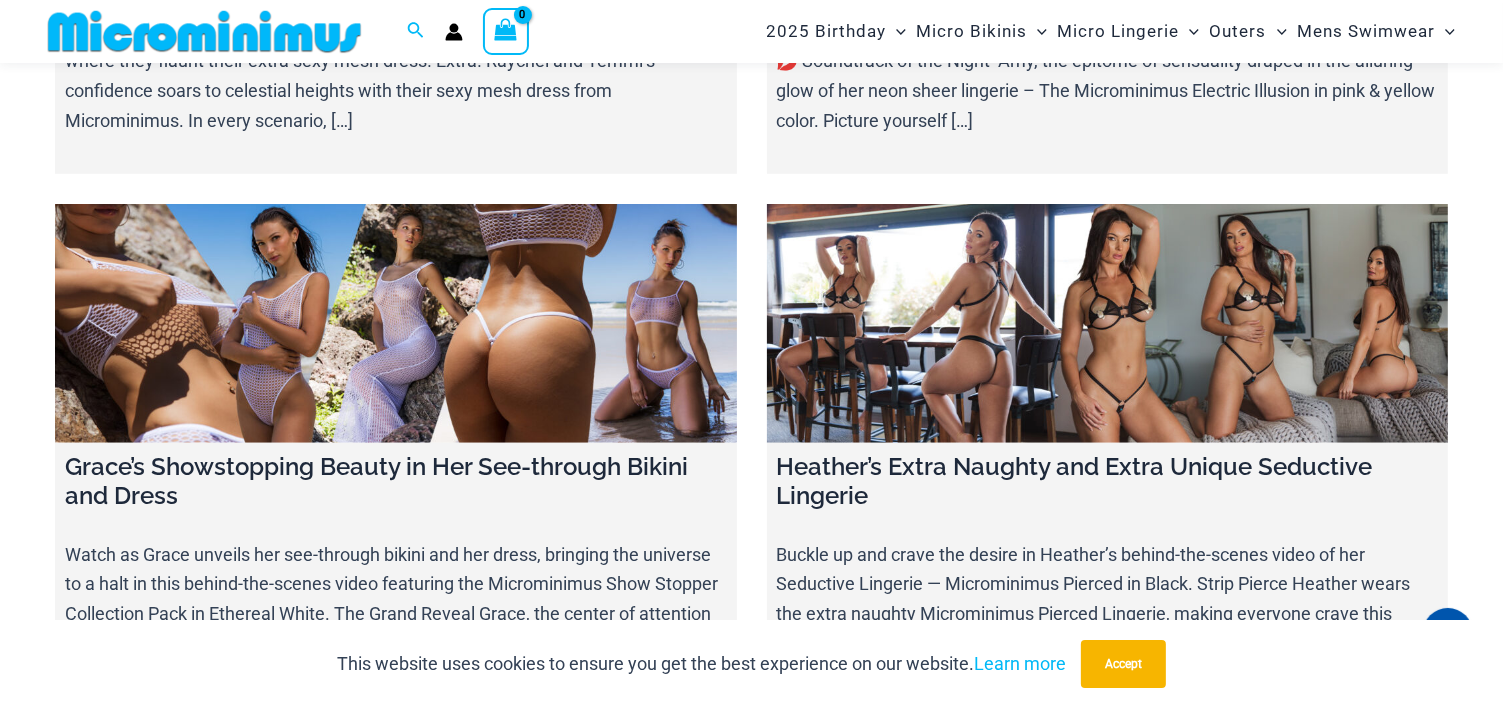 click at bounding box center (396, 323) 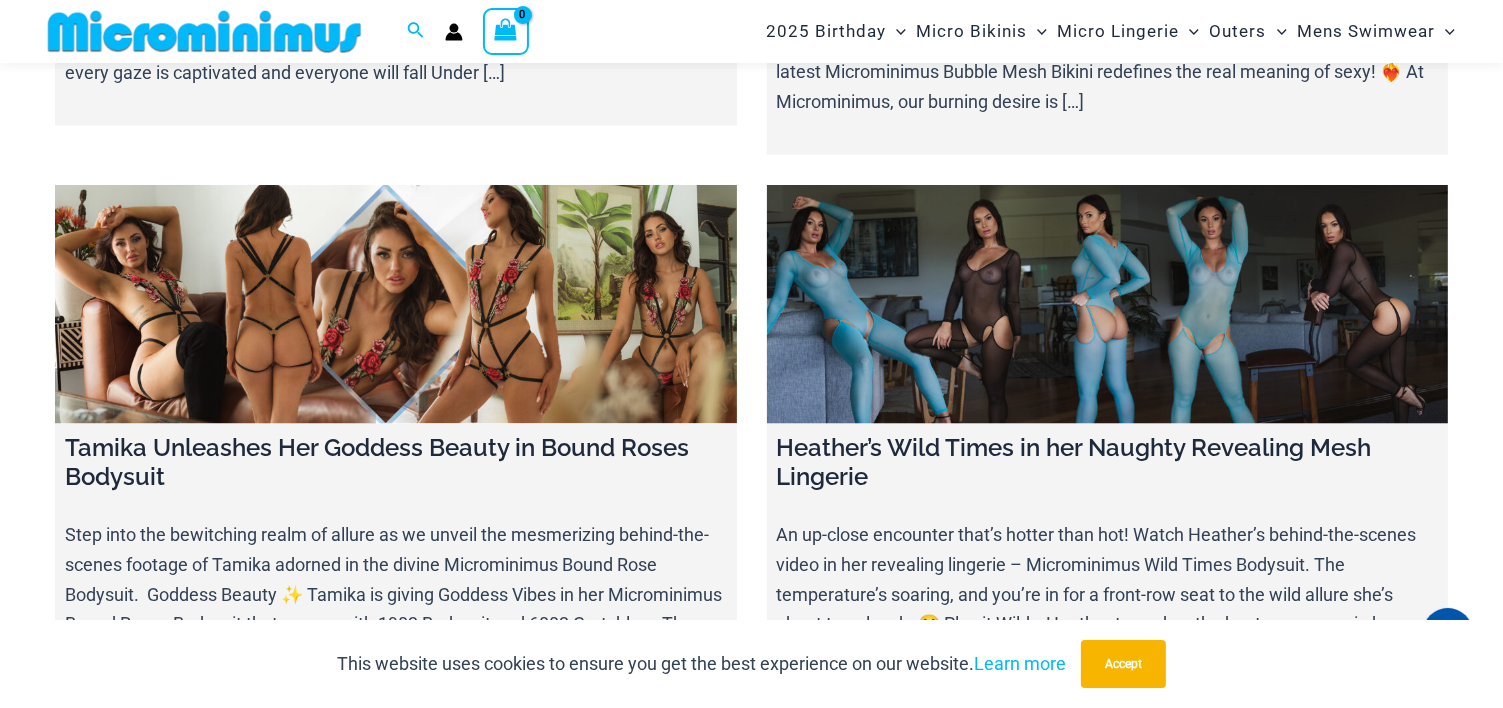 scroll, scrollTop: 10589, scrollLeft: 0, axis: vertical 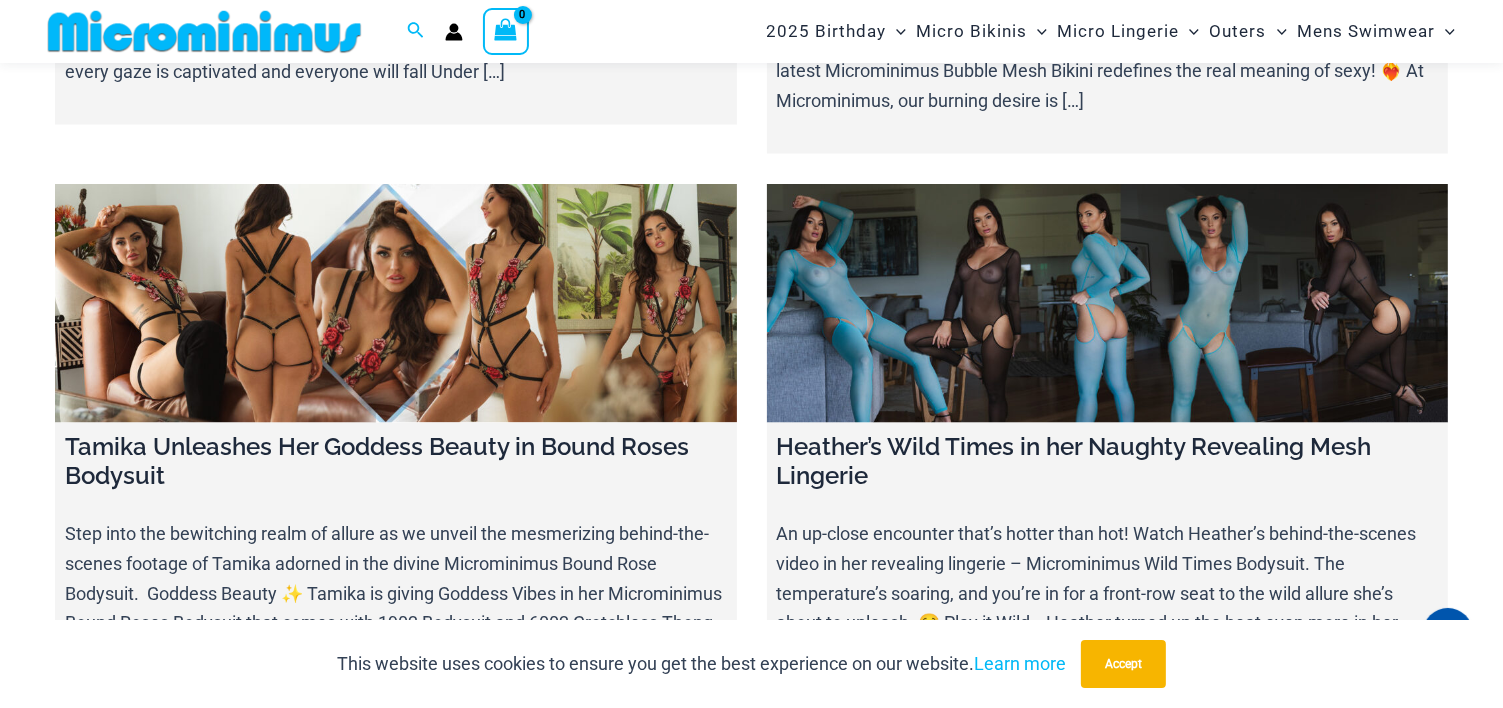 click at bounding box center (396, 303) 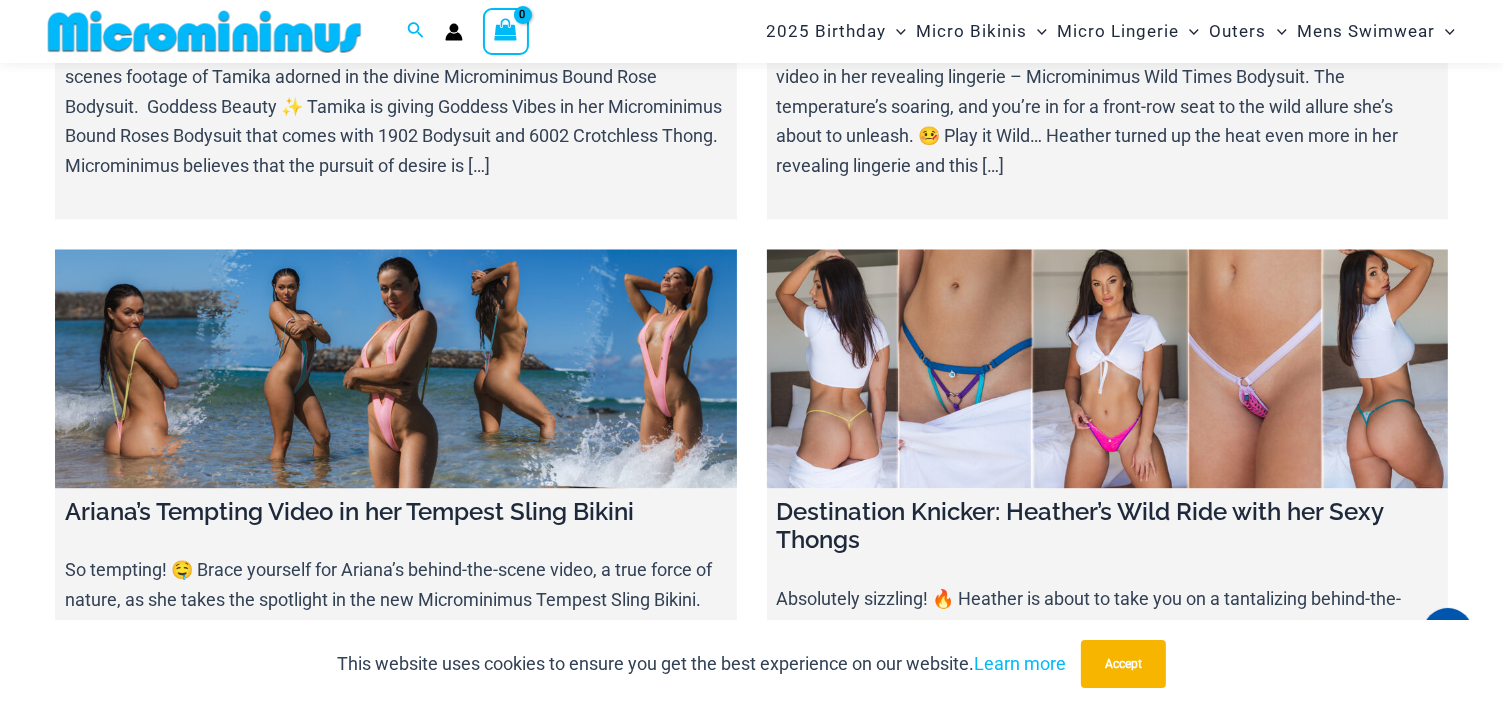 scroll, scrollTop: 11091, scrollLeft: 0, axis: vertical 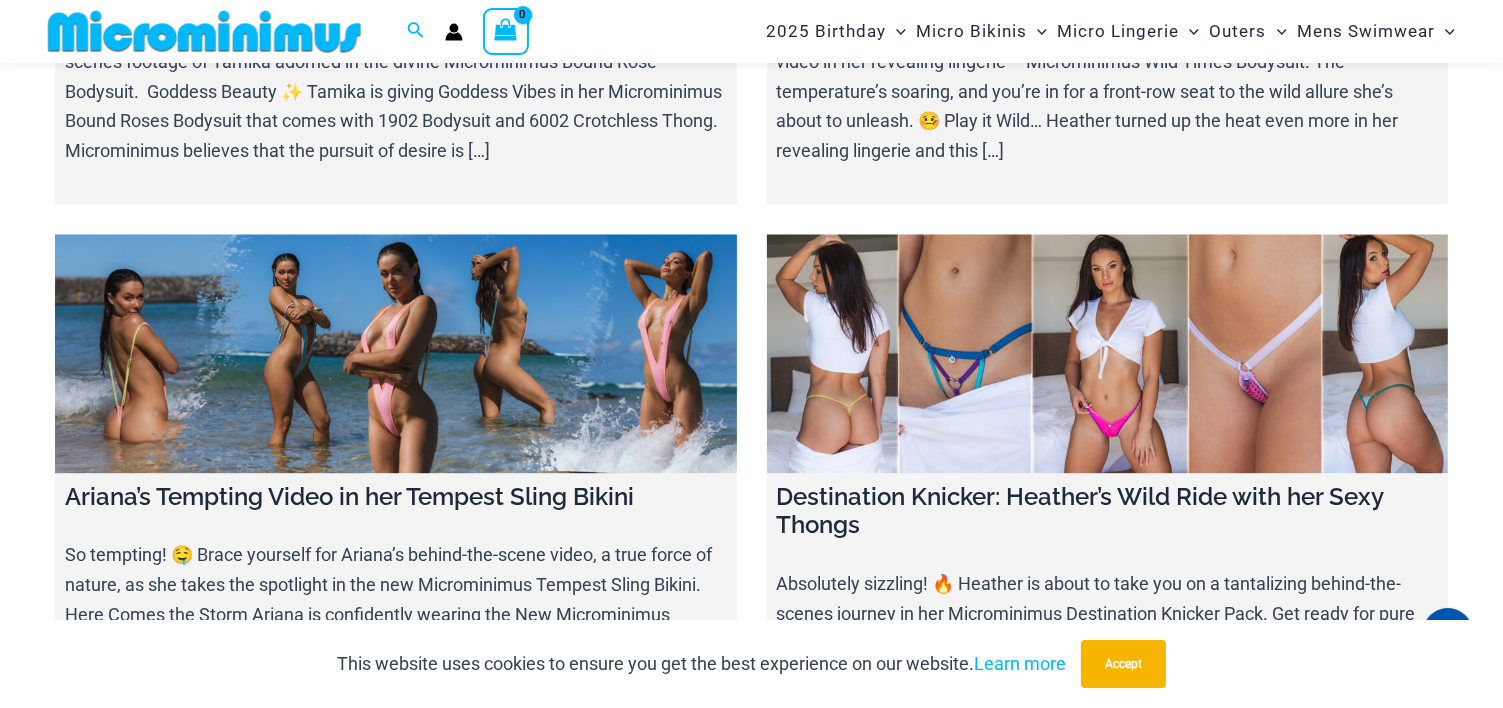 click at bounding box center (396, 354) 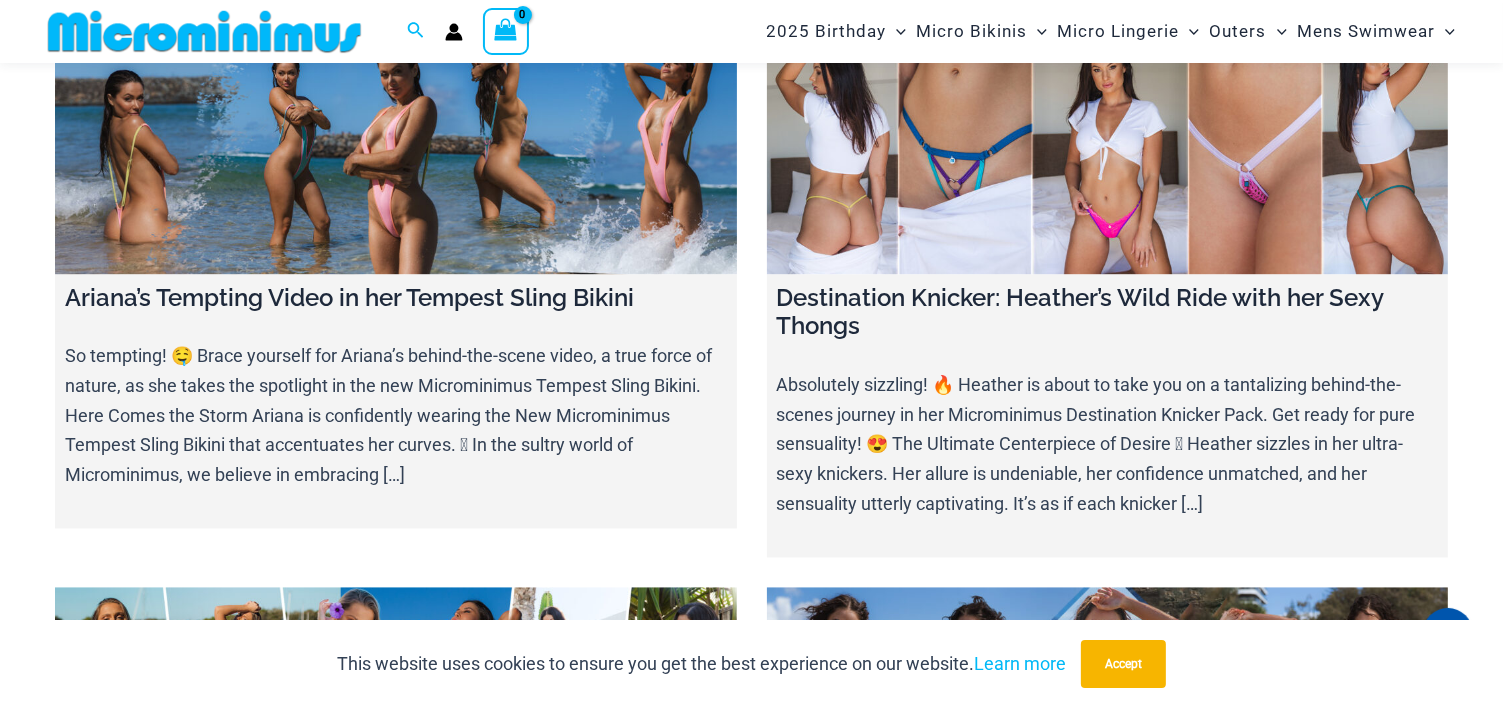 scroll, scrollTop: 11308, scrollLeft: 0, axis: vertical 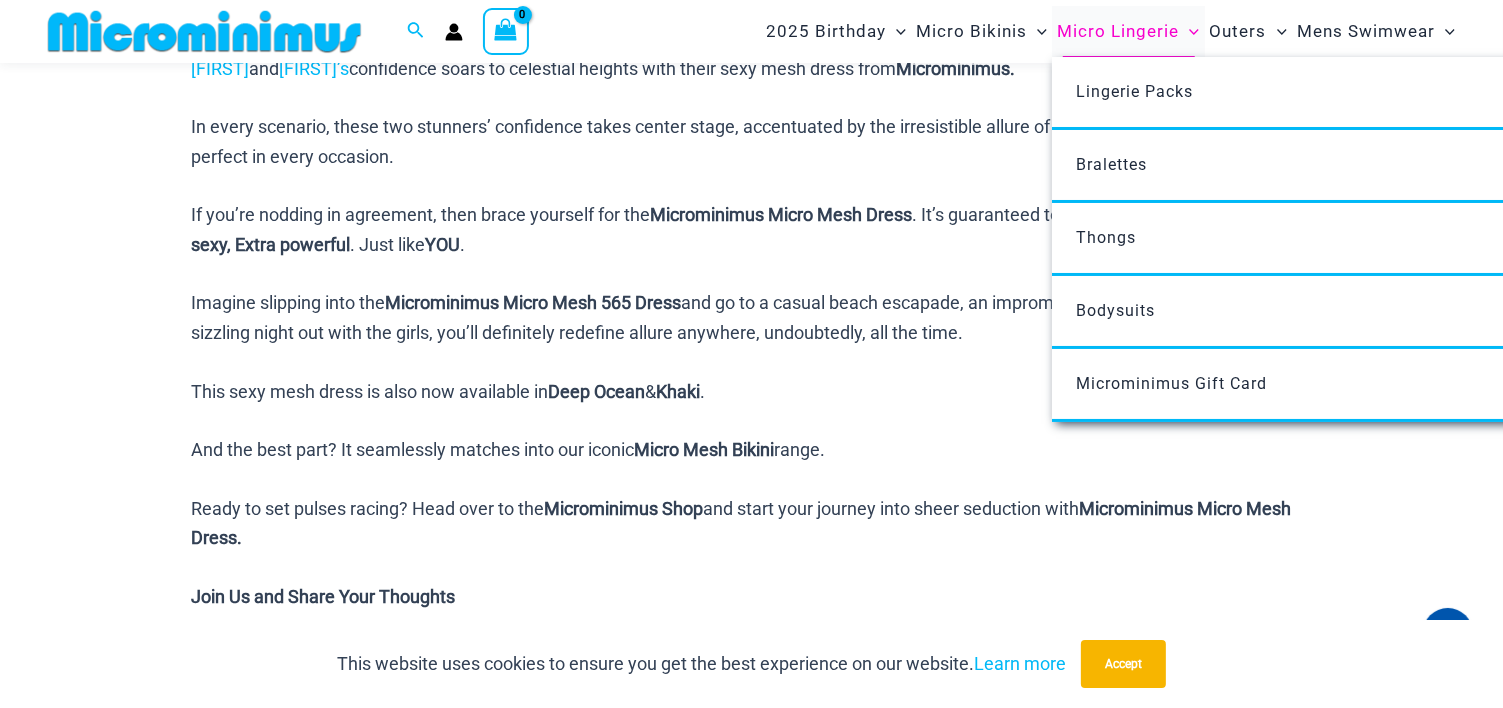 click on "Micro Lingerie" at bounding box center (1118, 31) 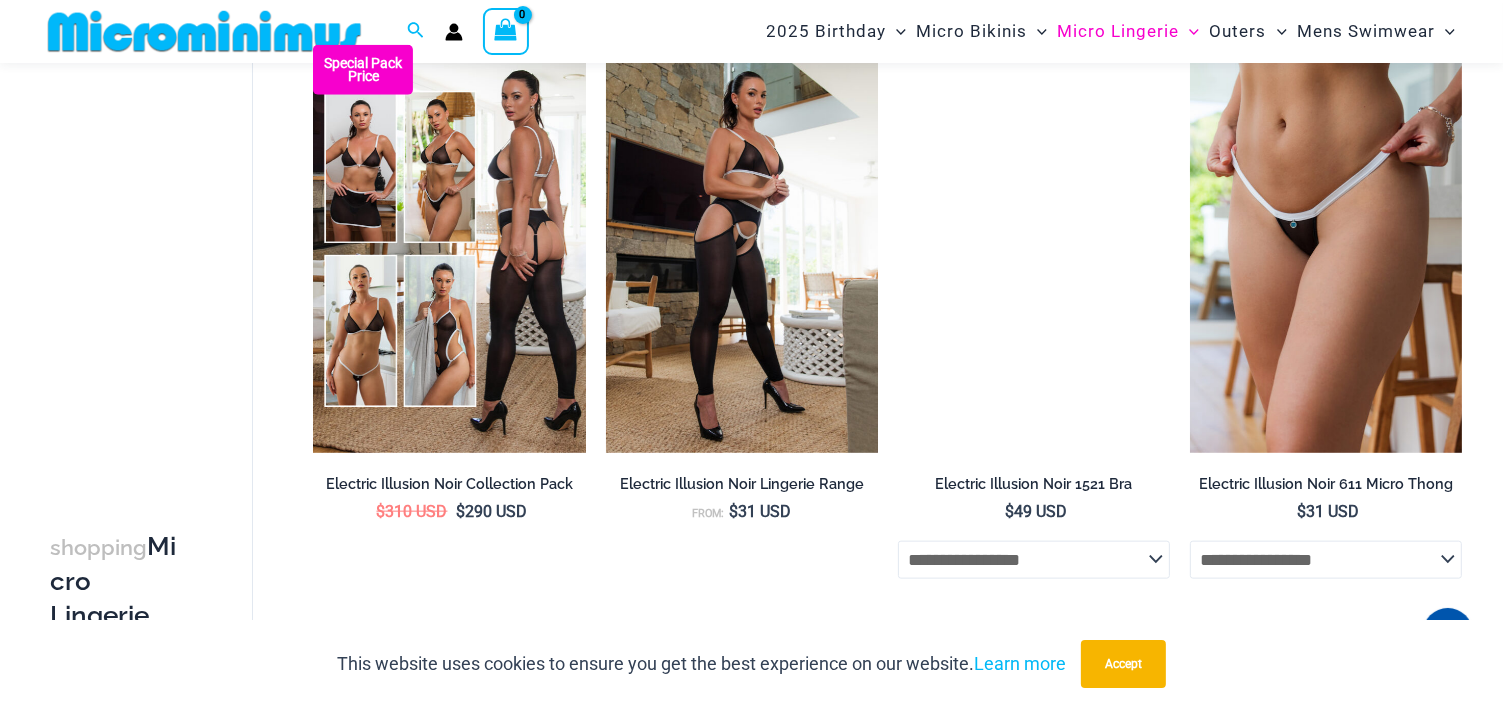 scroll, scrollTop: 2160, scrollLeft: 0, axis: vertical 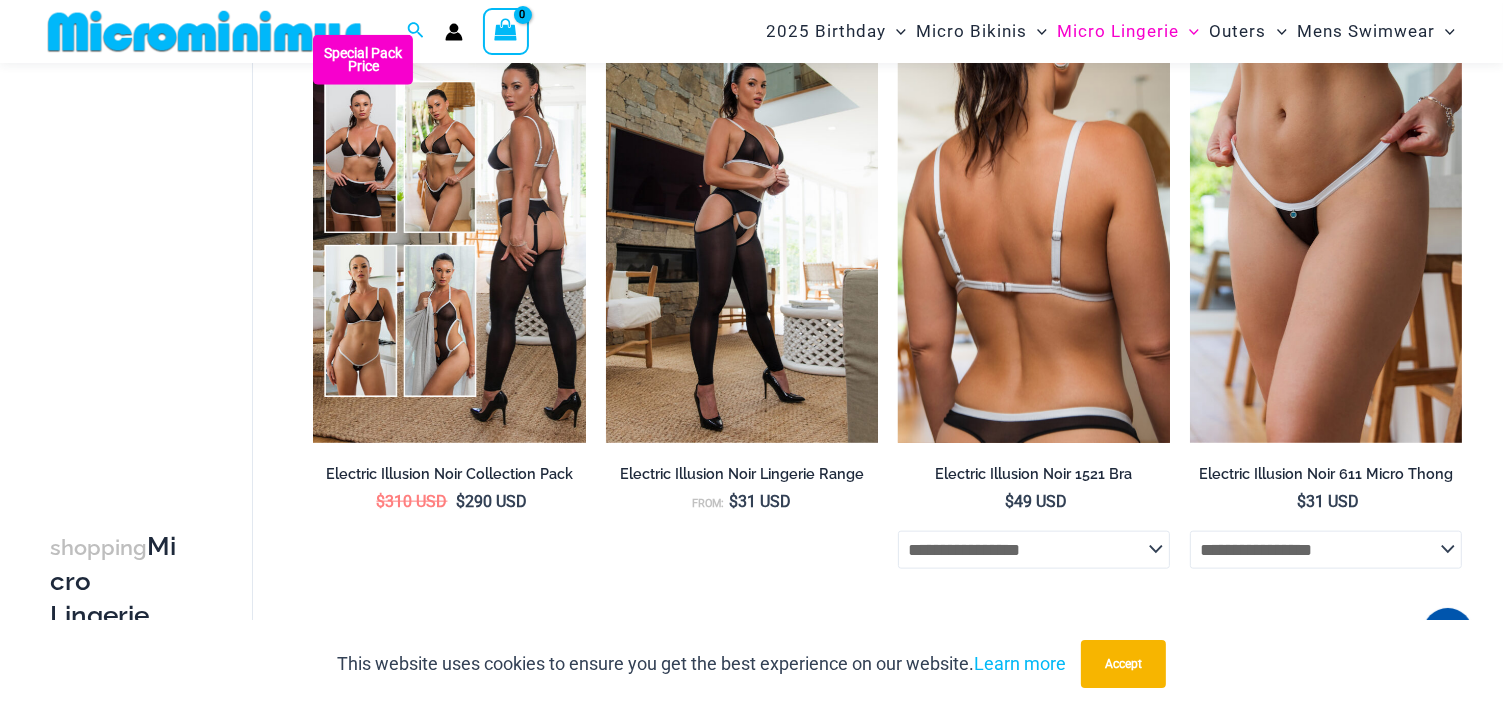click at bounding box center (1034, 239) 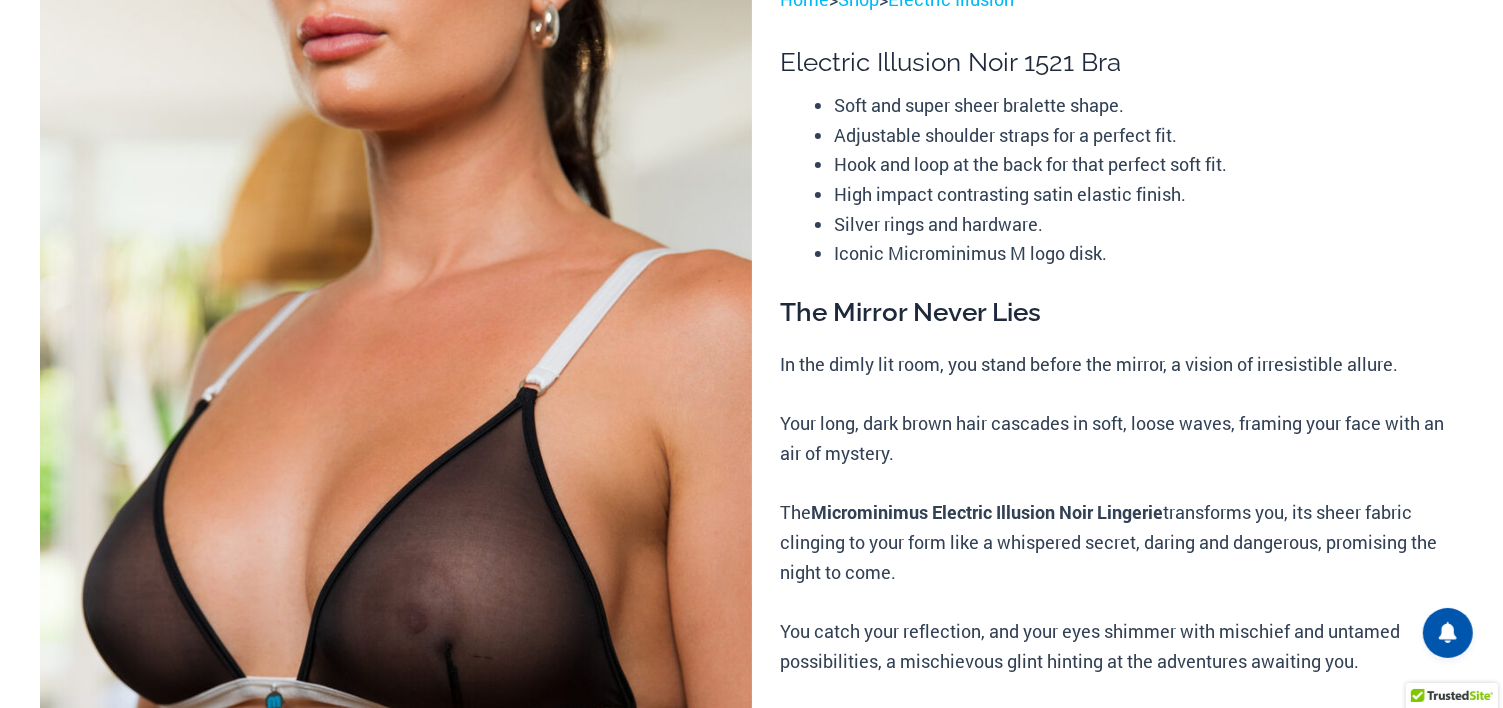 scroll, scrollTop: 0, scrollLeft: 0, axis: both 